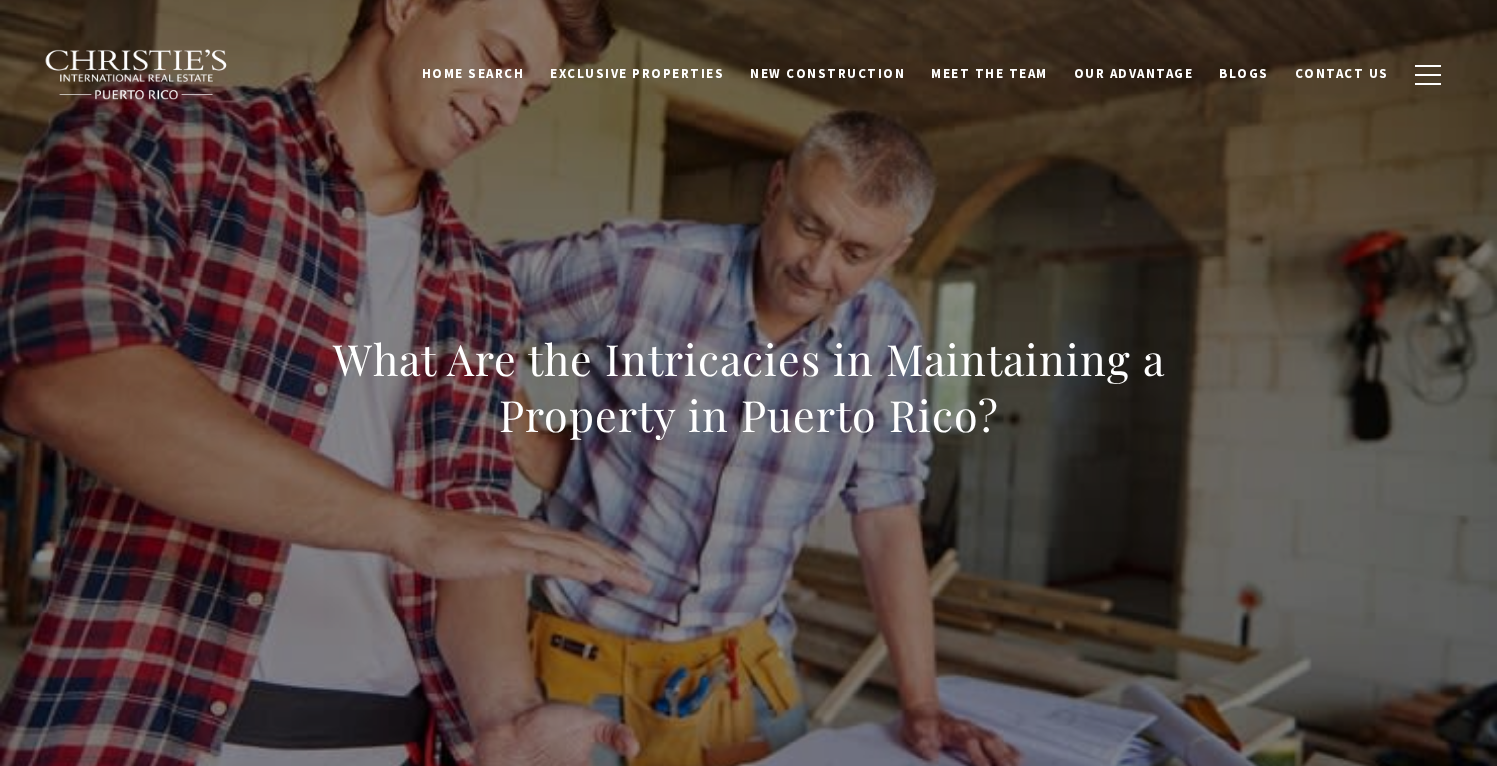 scroll, scrollTop: 0, scrollLeft: 0, axis: both 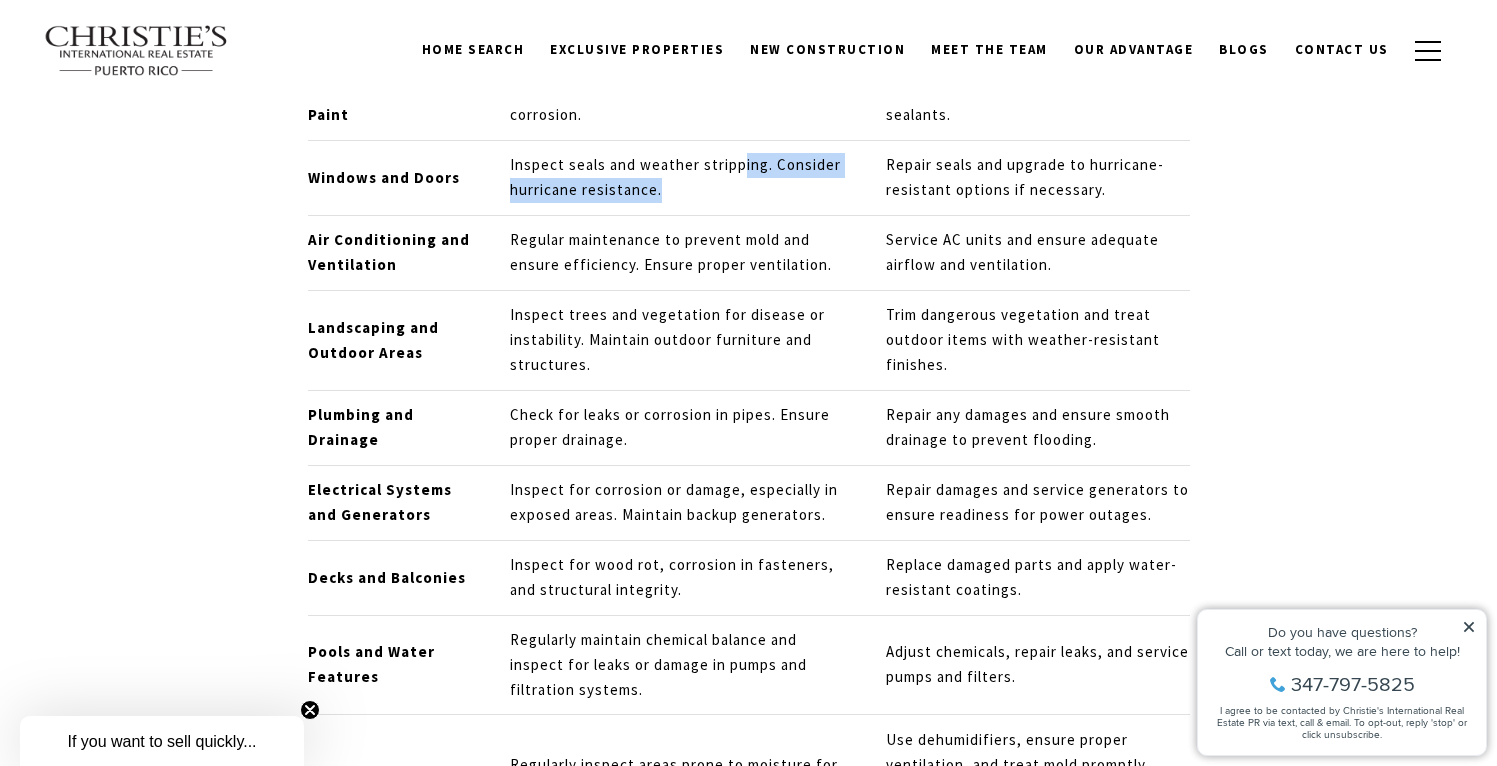 drag, startPoint x: 700, startPoint y: 173, endPoint x: 700, endPoint y: 206, distance: 33 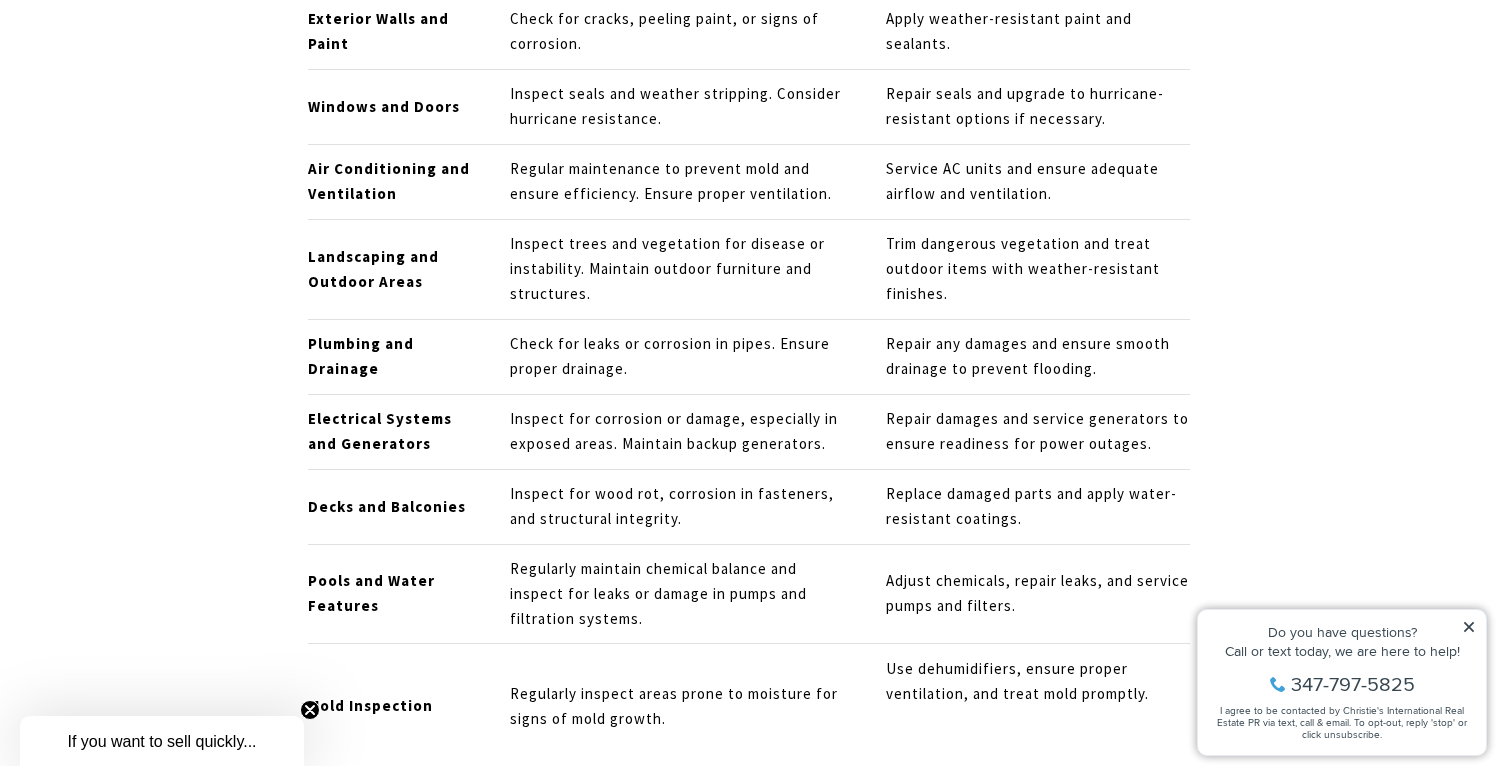 scroll, scrollTop: 2141, scrollLeft: 0, axis: vertical 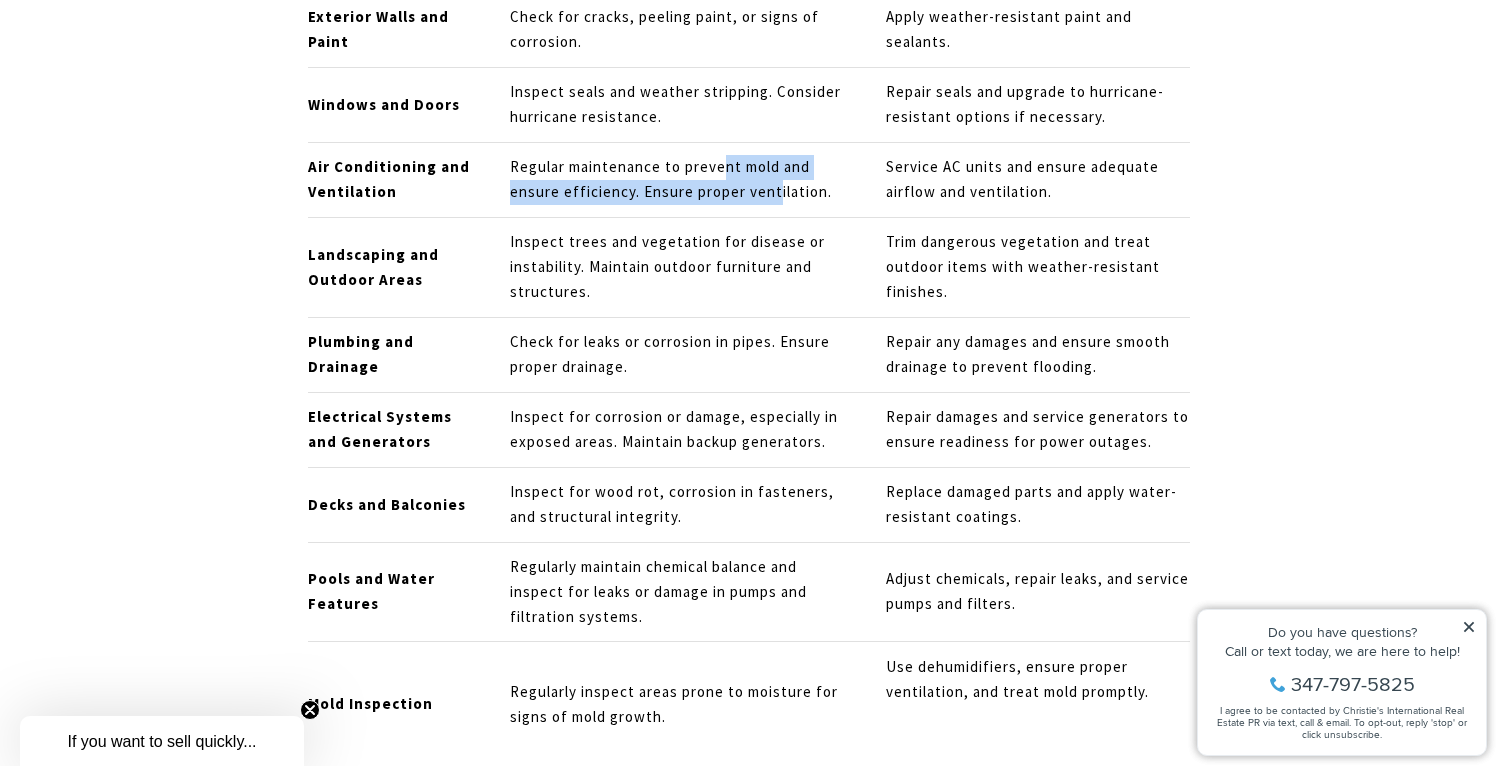 drag, startPoint x: 684, startPoint y: 167, endPoint x: 687, endPoint y: 196, distance: 29.15476 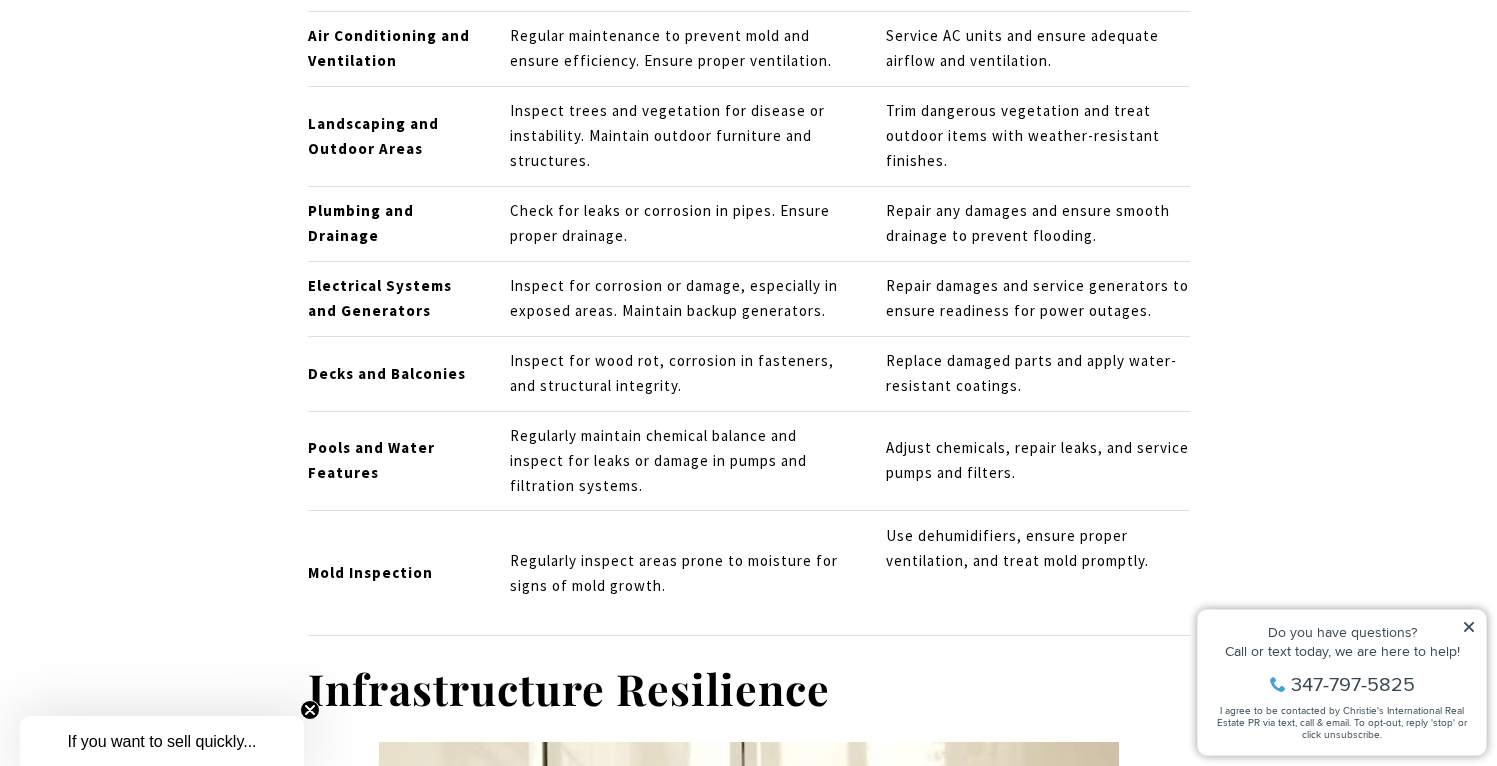 scroll, scrollTop: 2288, scrollLeft: 0, axis: vertical 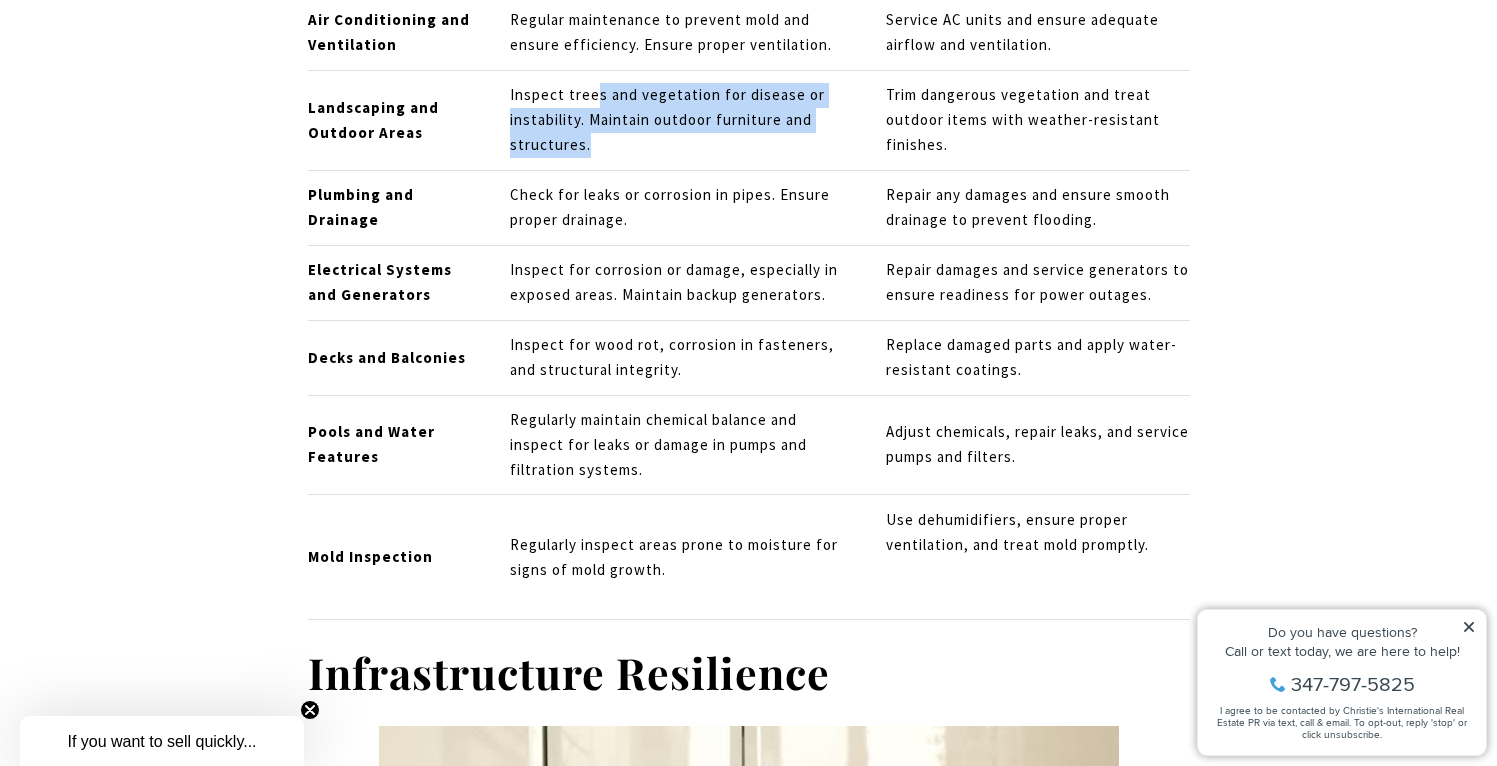 drag, startPoint x: 559, startPoint y: 105, endPoint x: 559, endPoint y: 150, distance: 45 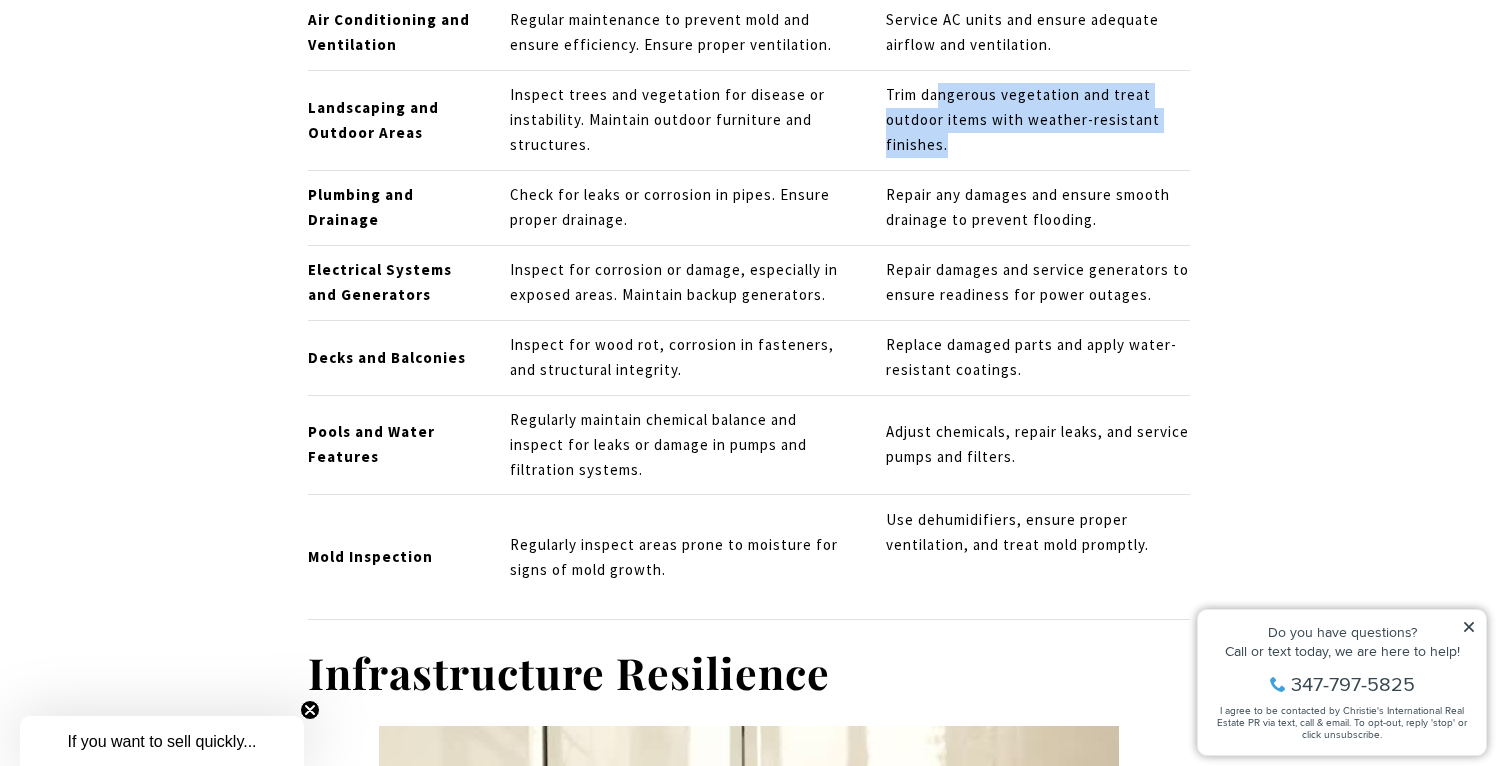 drag, startPoint x: 931, startPoint y: 101, endPoint x: 941, endPoint y: 159, distance: 58.855755 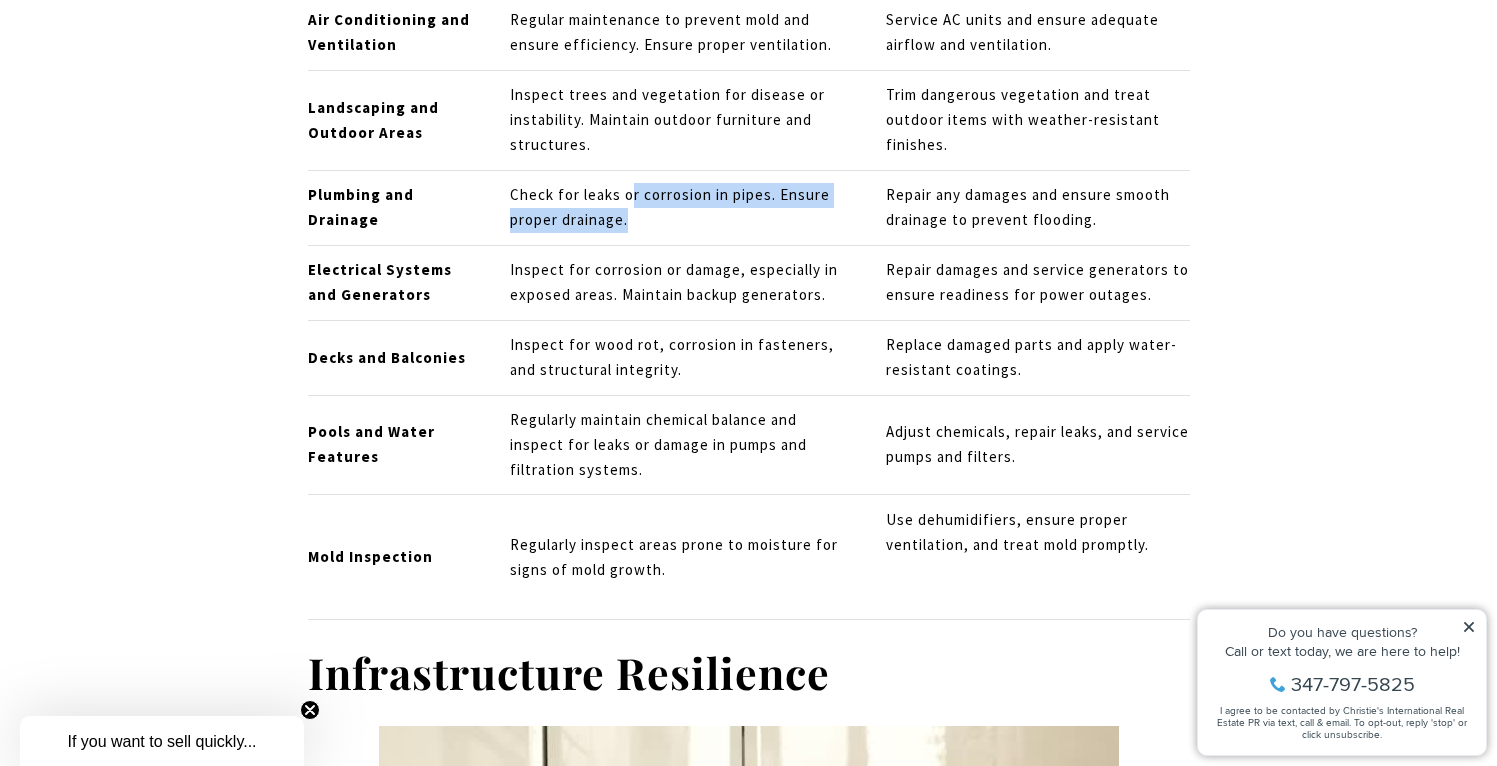 drag, startPoint x: 590, startPoint y: 200, endPoint x: 587, endPoint y: 231, distance: 31.144823 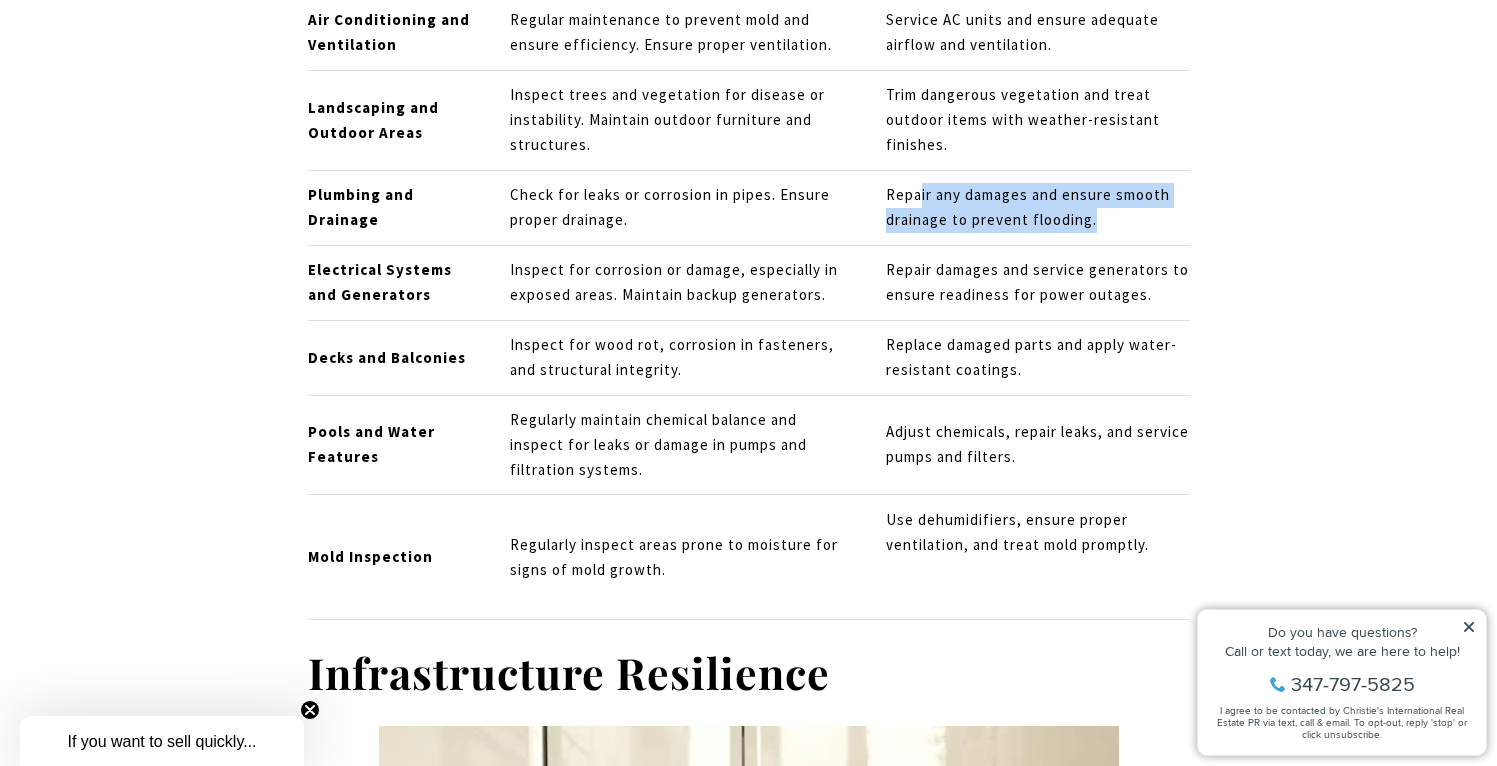 drag, startPoint x: 911, startPoint y: 194, endPoint x: 916, endPoint y: 245, distance: 51.24451 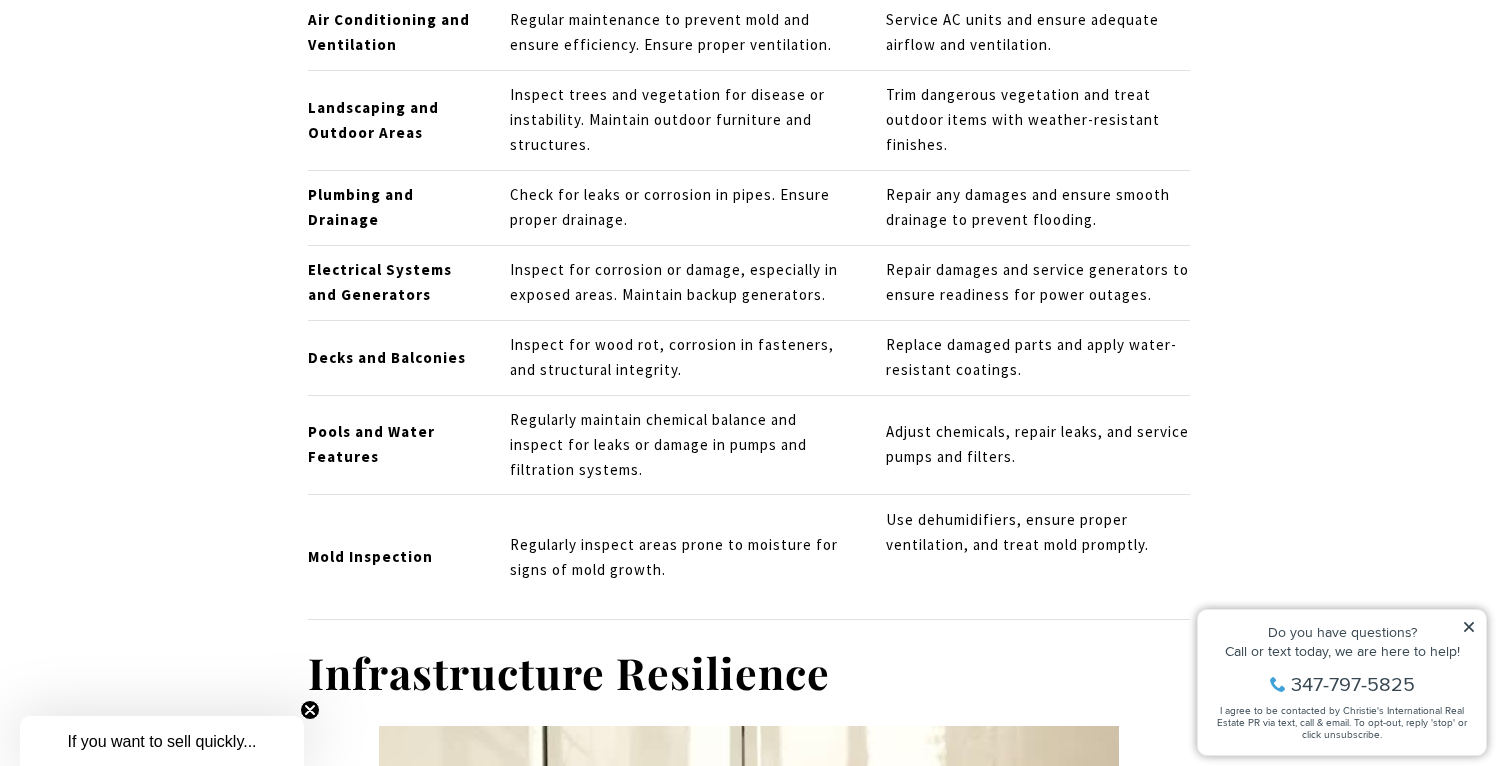 click on "Repair any damages and ensure smooth drainage to prevent flooding." at bounding box center (1029, 207) 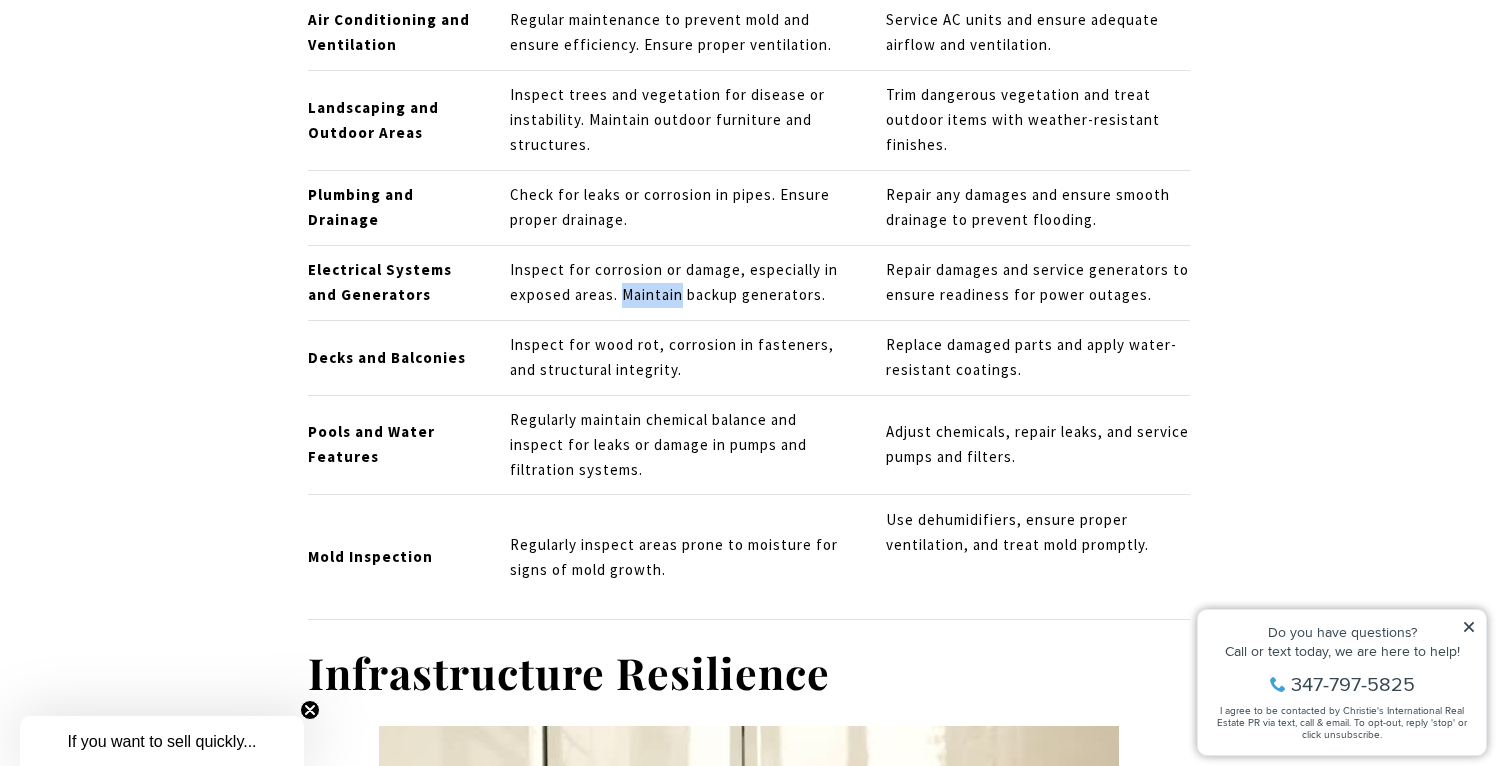 click on "Inspect for corrosion or damage, especially in exposed areas. Maintain backup generators." at bounding box center [674, 282] 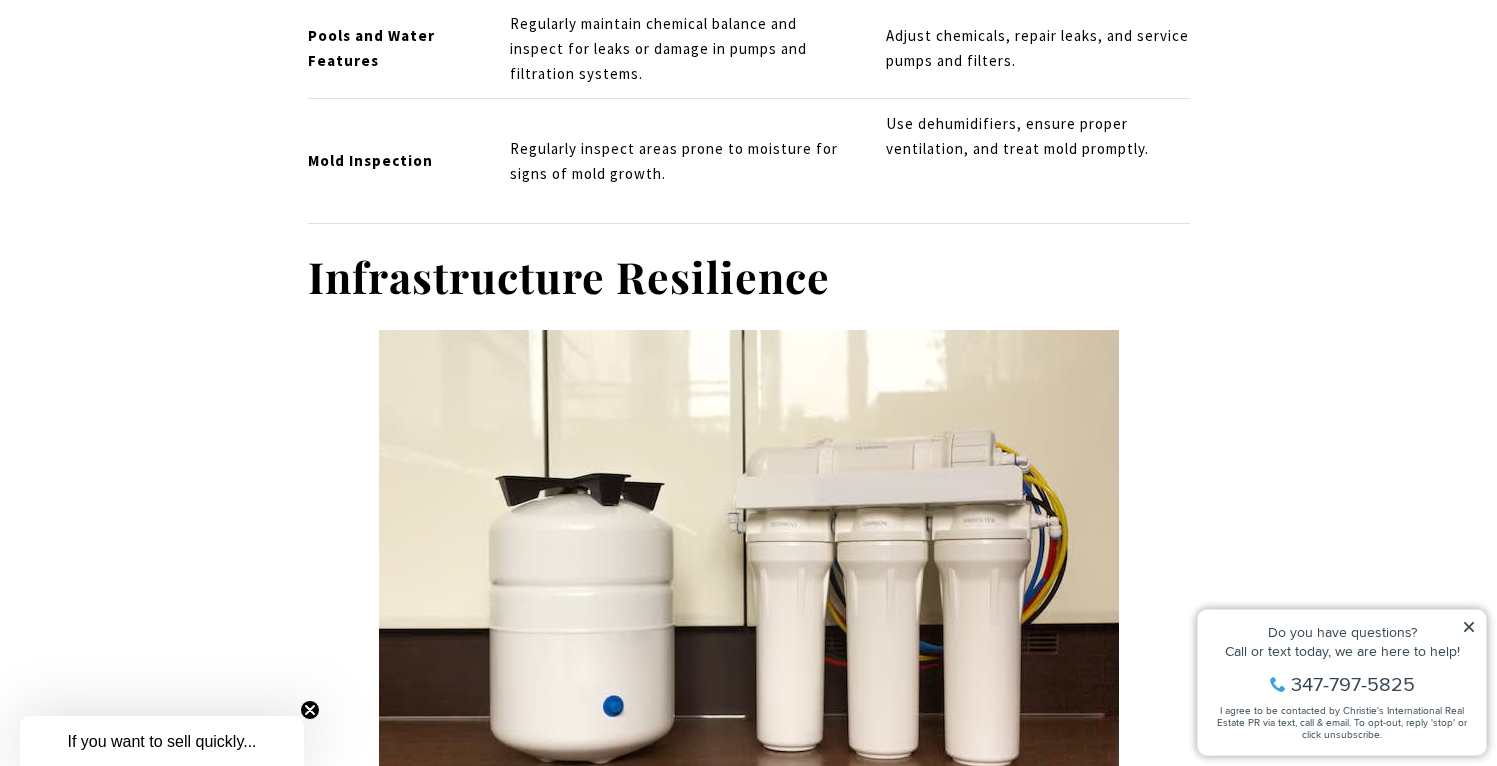 scroll, scrollTop: 2684, scrollLeft: 0, axis: vertical 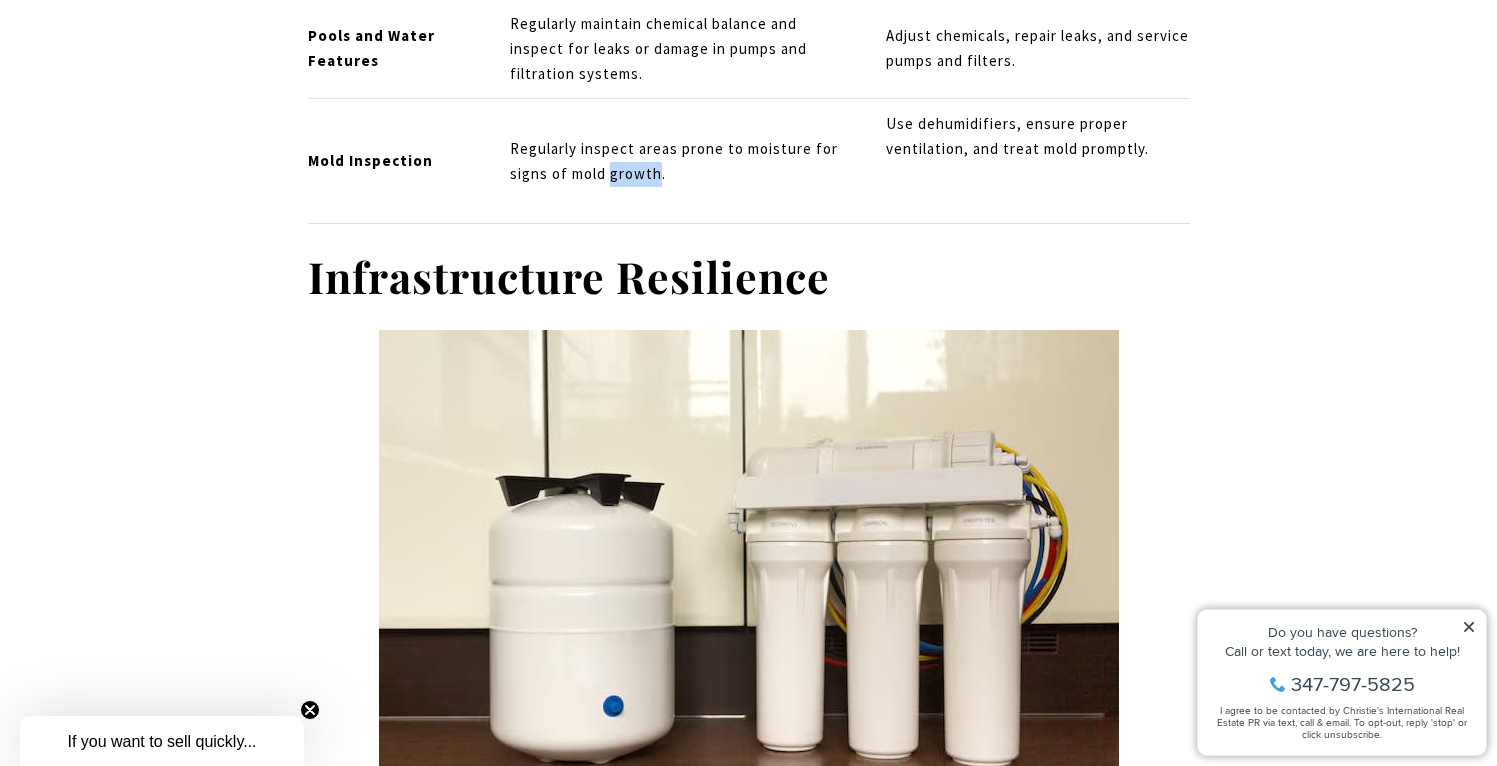 click on "Regularly inspect areas prone to moisture for signs of mold growth." at bounding box center [681, 162] 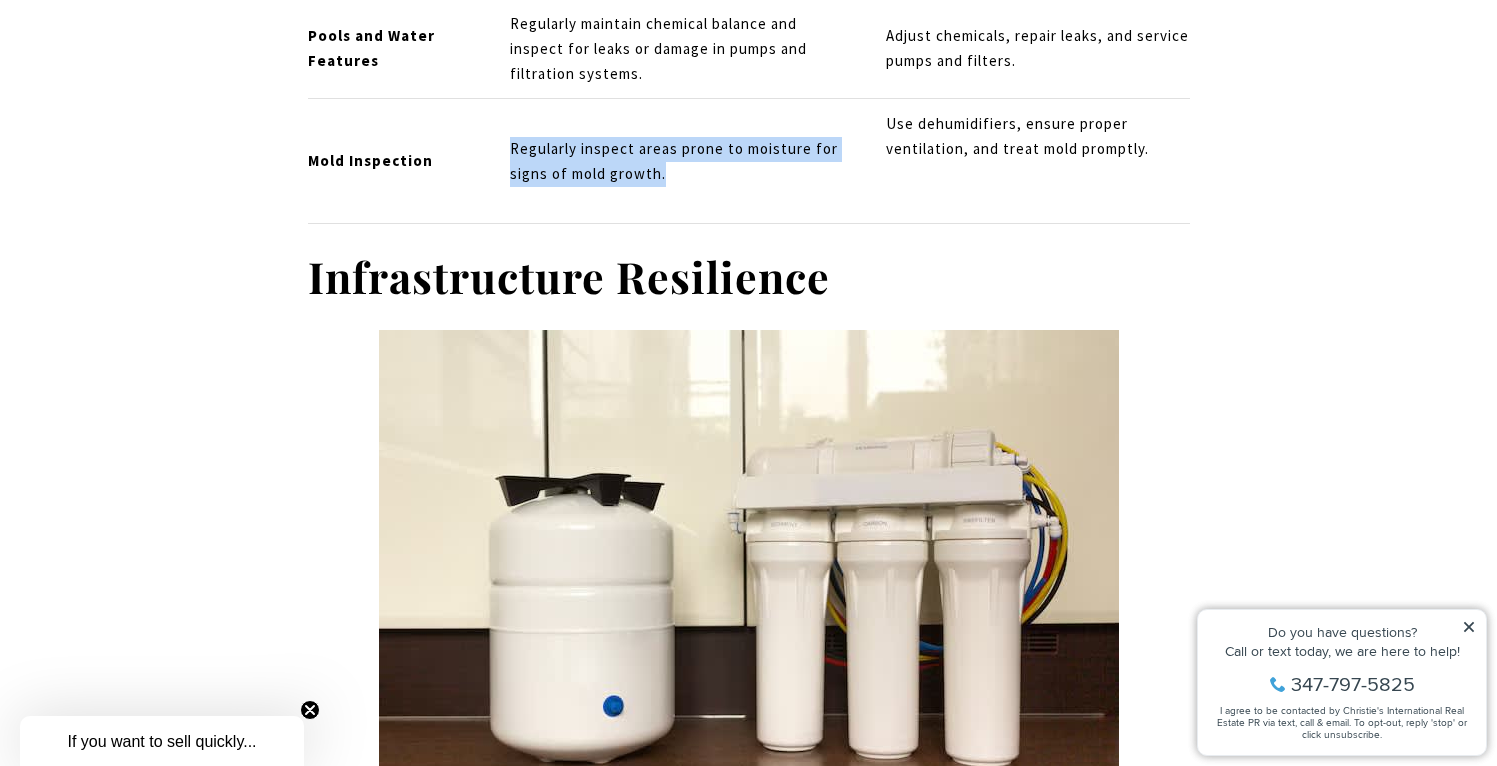 click on "Regularly inspect areas prone to moisture for signs of mold growth." at bounding box center (681, 162) 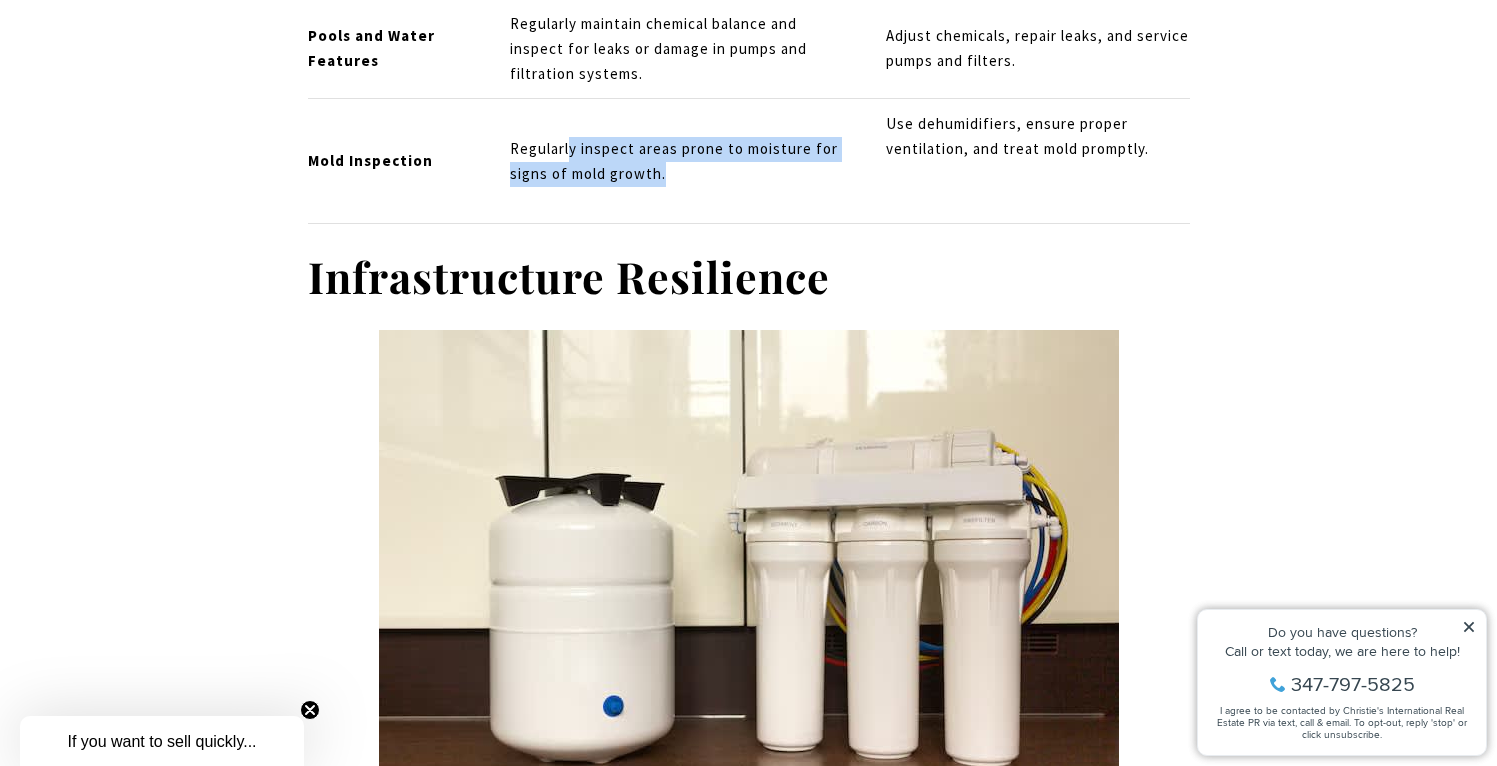 drag, startPoint x: 529, startPoint y: 165, endPoint x: 530, endPoint y: 204, distance: 39.012817 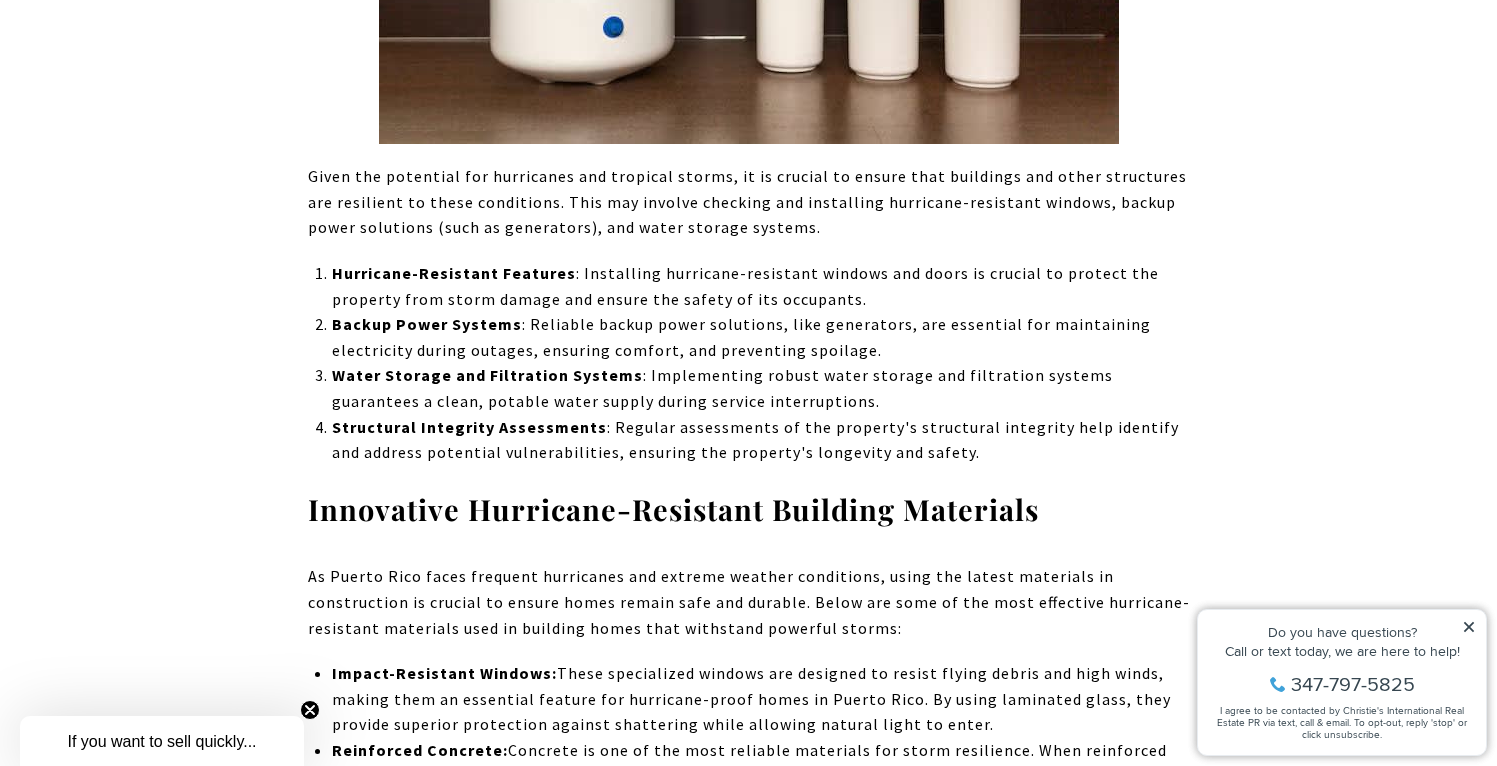 scroll, scrollTop: 3392, scrollLeft: 0, axis: vertical 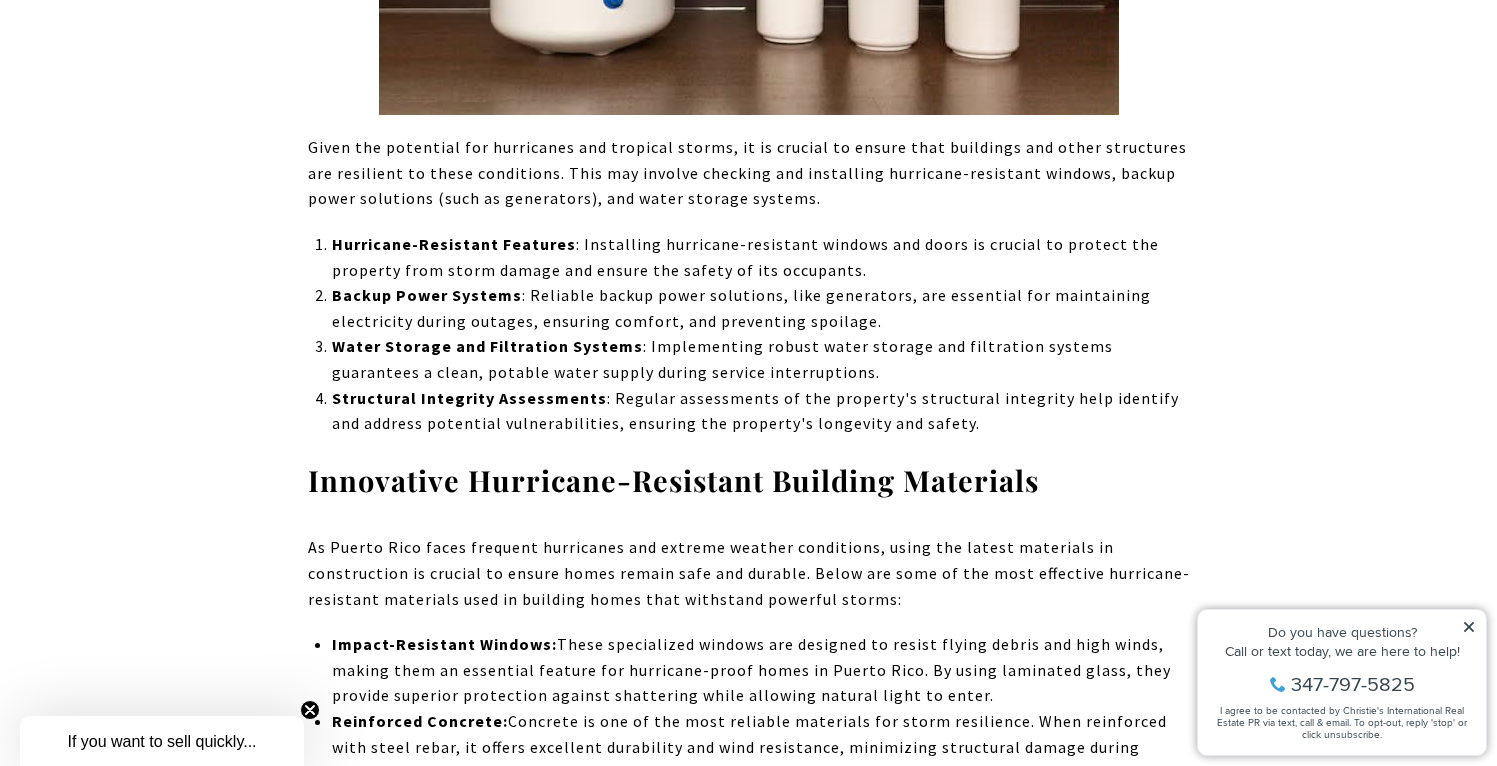 click on "Given the potential for hurricanes and tropical storms, it is crucial to ensure that buildings and other structures are resilient to these conditions. This may involve checking and installing hurricane-resistant windows, backup power solutions (such as generators), and water storage systems." at bounding box center (747, 172) 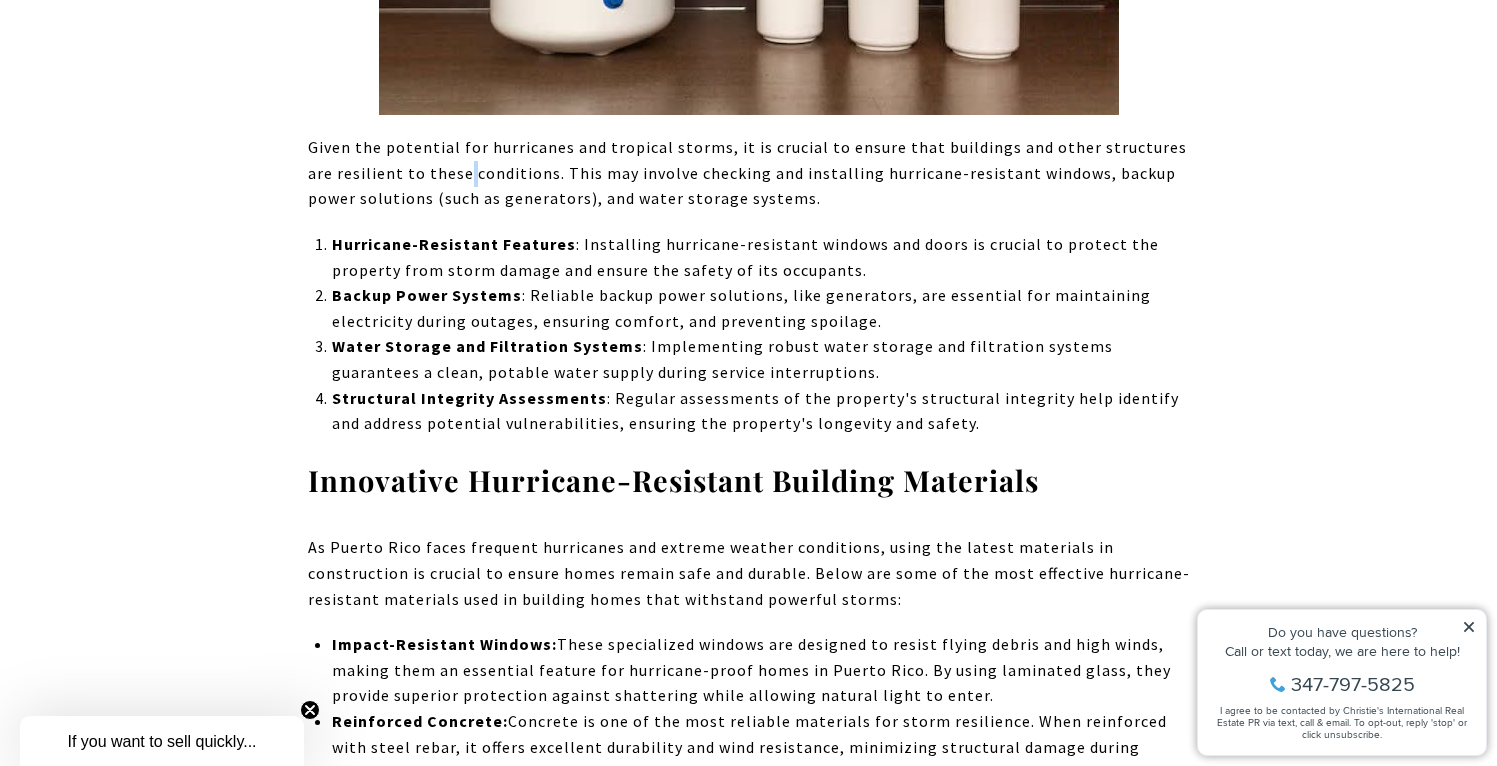 click on "Given the potential for hurricanes and tropical storms, it is crucial to ensure that buildings and other structures are resilient to these conditions. This may involve checking and installing hurricane-resistant windows, backup power solutions (such as generators), and water storage systems." at bounding box center (747, 172) 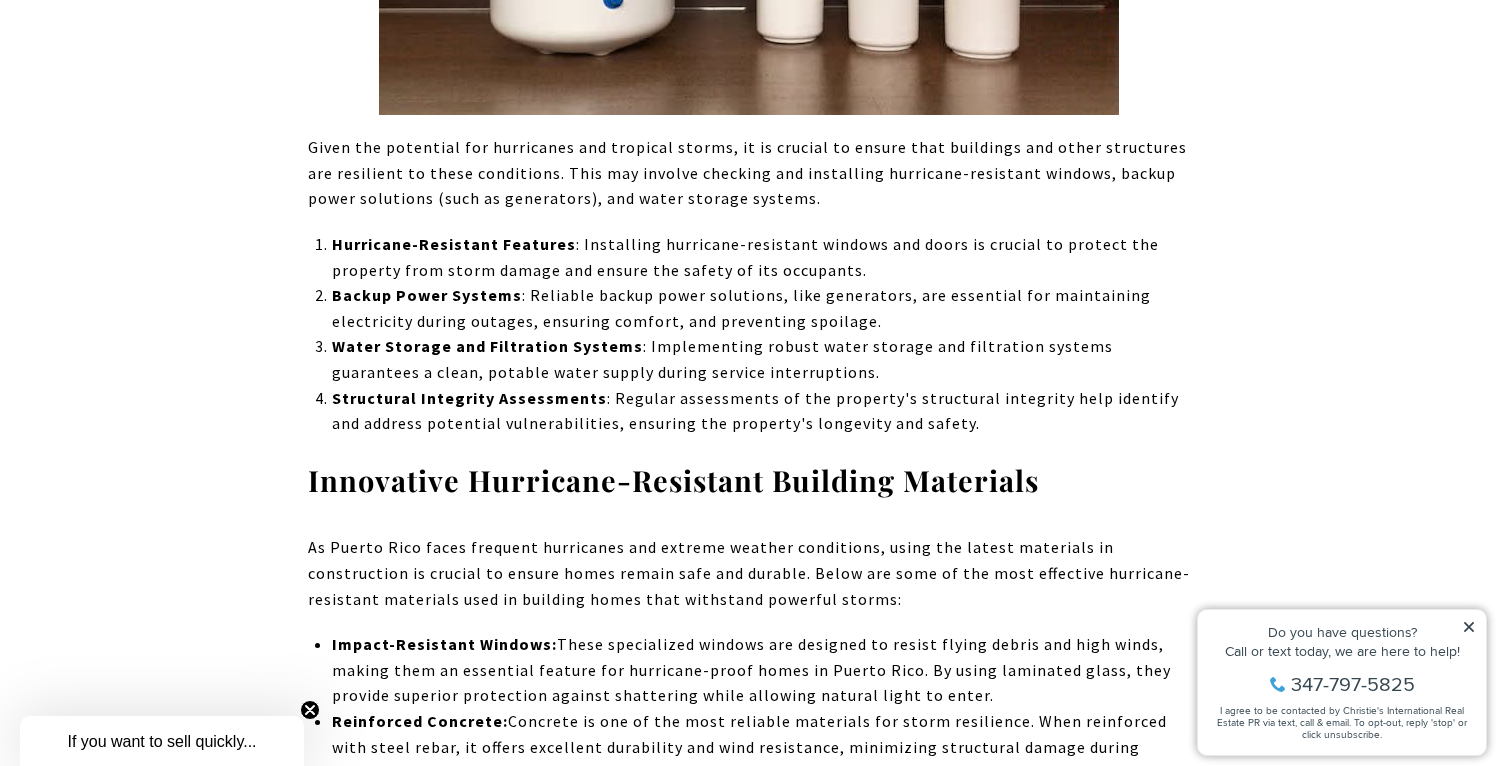 click on "Hurricane-Resistant Features" at bounding box center [454, 244] 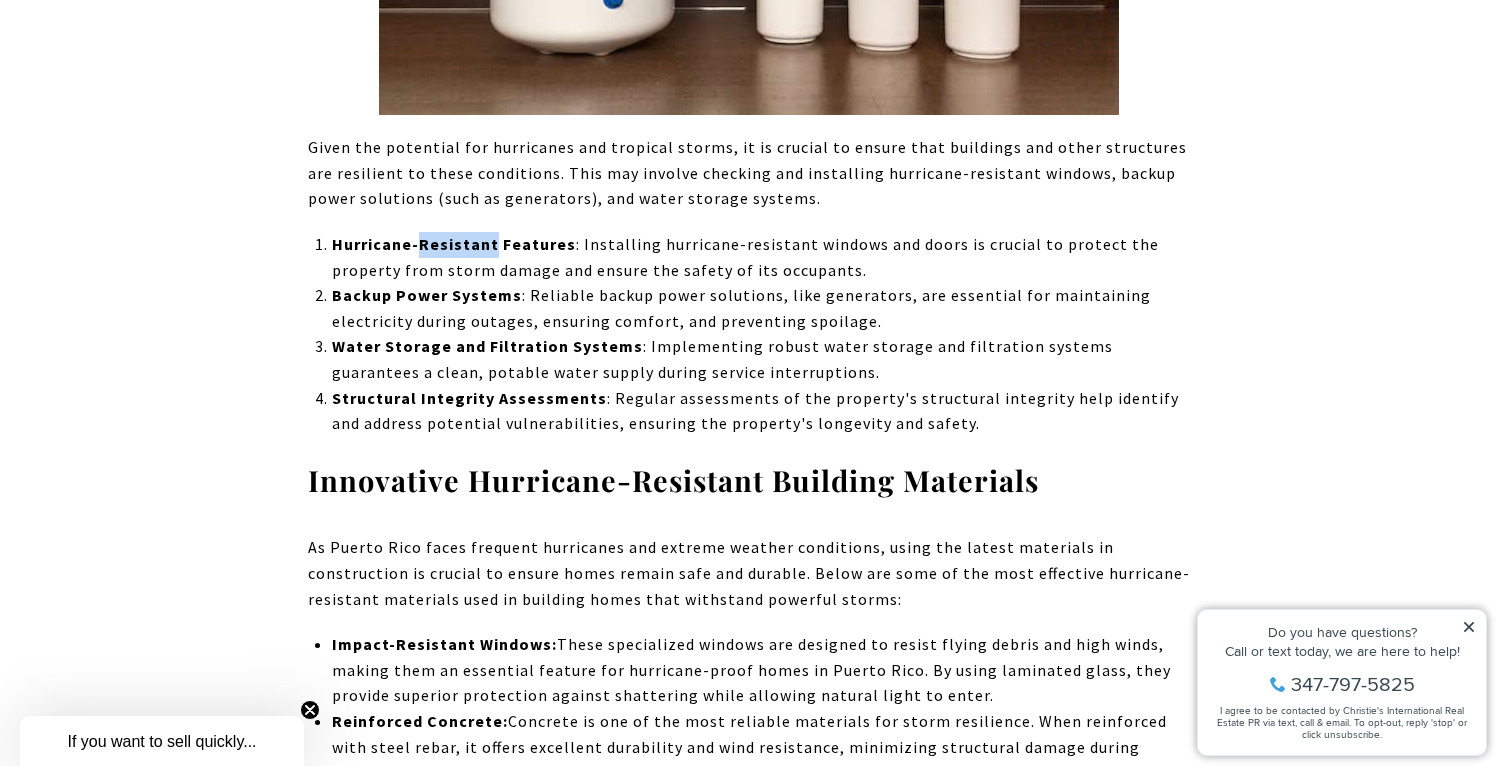 click on "Hurricane-Resistant Features" at bounding box center [454, 244] 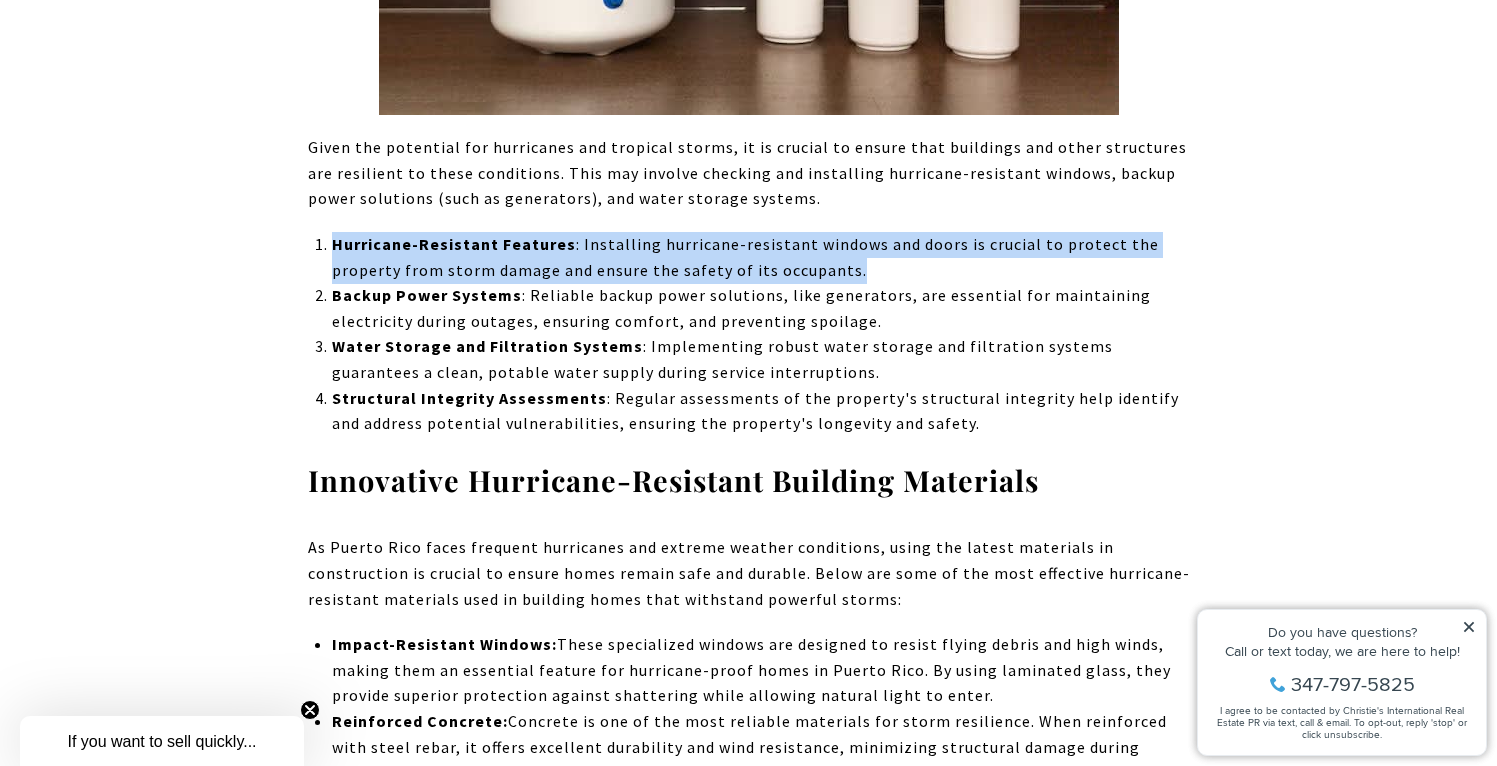 click on "Hurricane-Resistant Features" at bounding box center [454, 244] 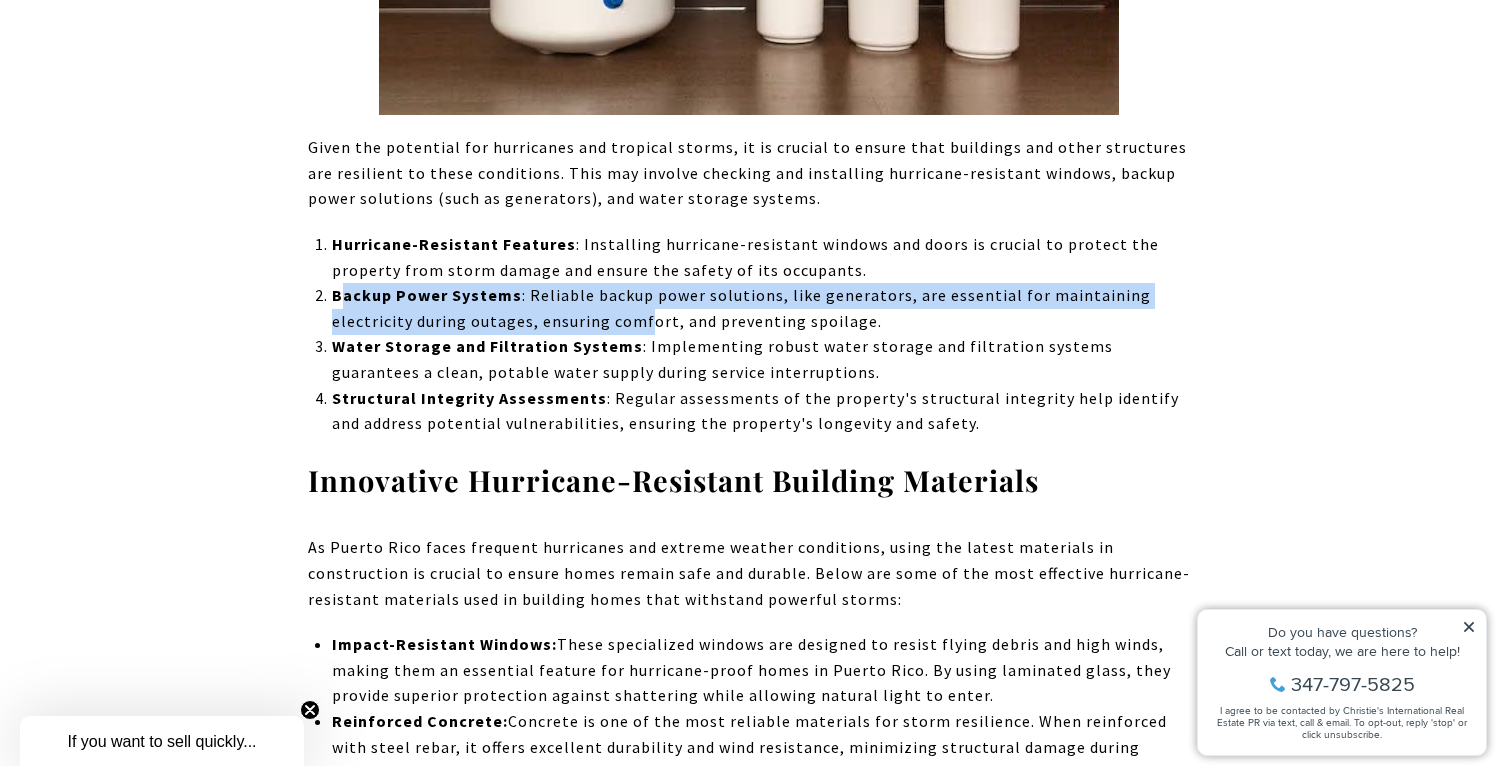 drag, startPoint x: 343, startPoint y: 308, endPoint x: 647, endPoint y: 332, distance: 304.9459 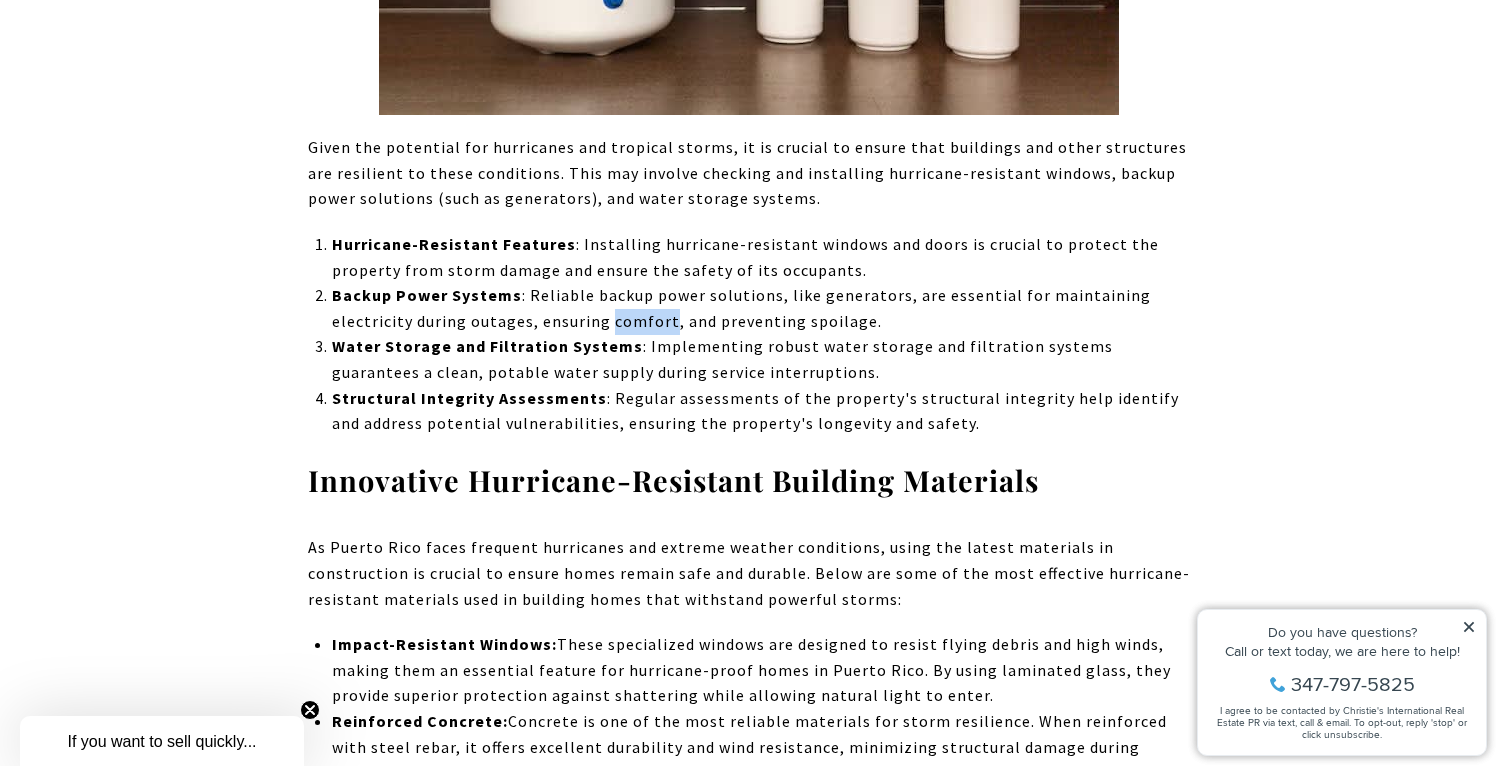 click on ": Reliable backup power solutions, like generators, are essential for maintaining electricity during outages, ensuring comfort, and preventing spoilage." at bounding box center [741, 308] 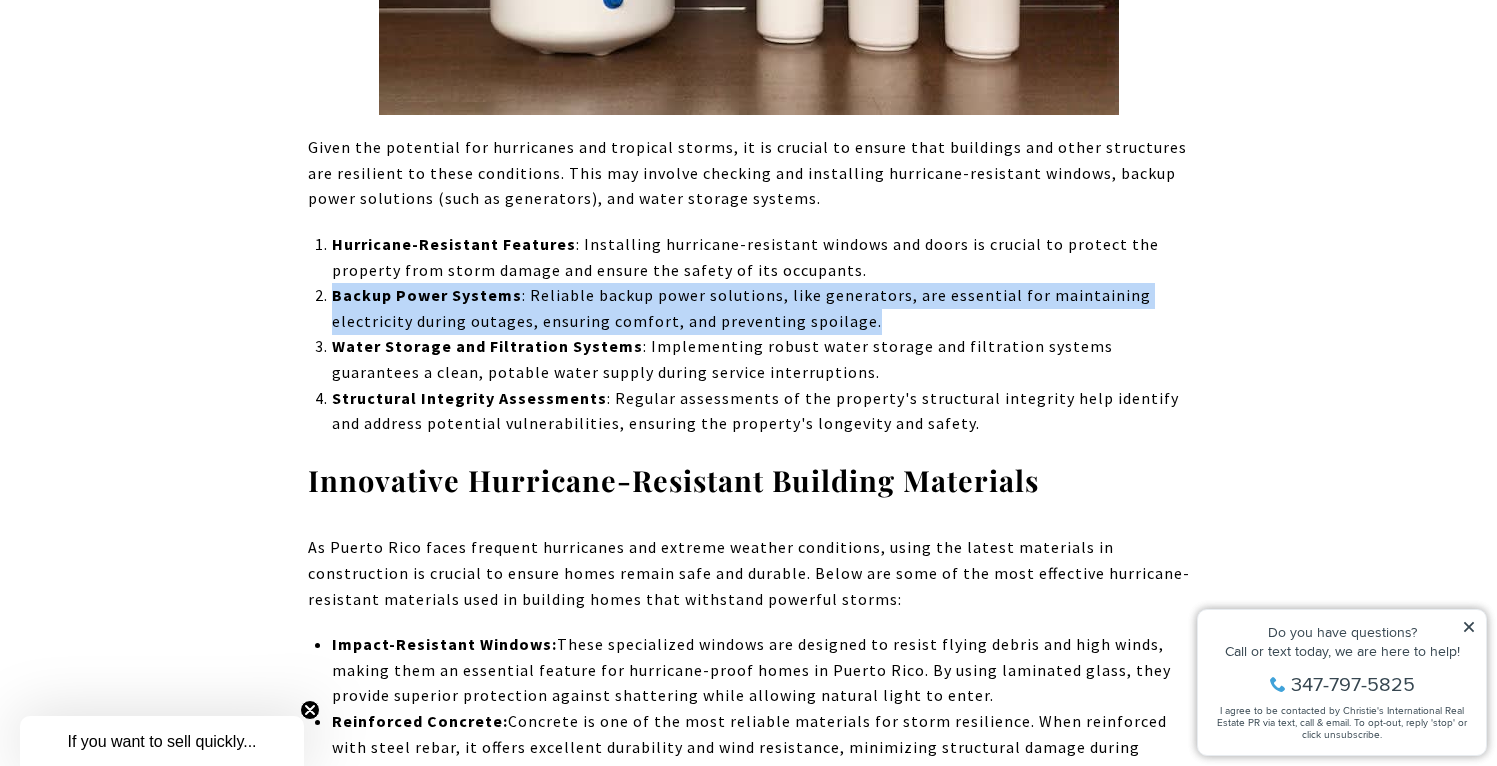 click on ": Reliable backup power solutions, like generators, are essential for maintaining electricity during outages, ensuring comfort, and preventing spoilage." at bounding box center (741, 308) 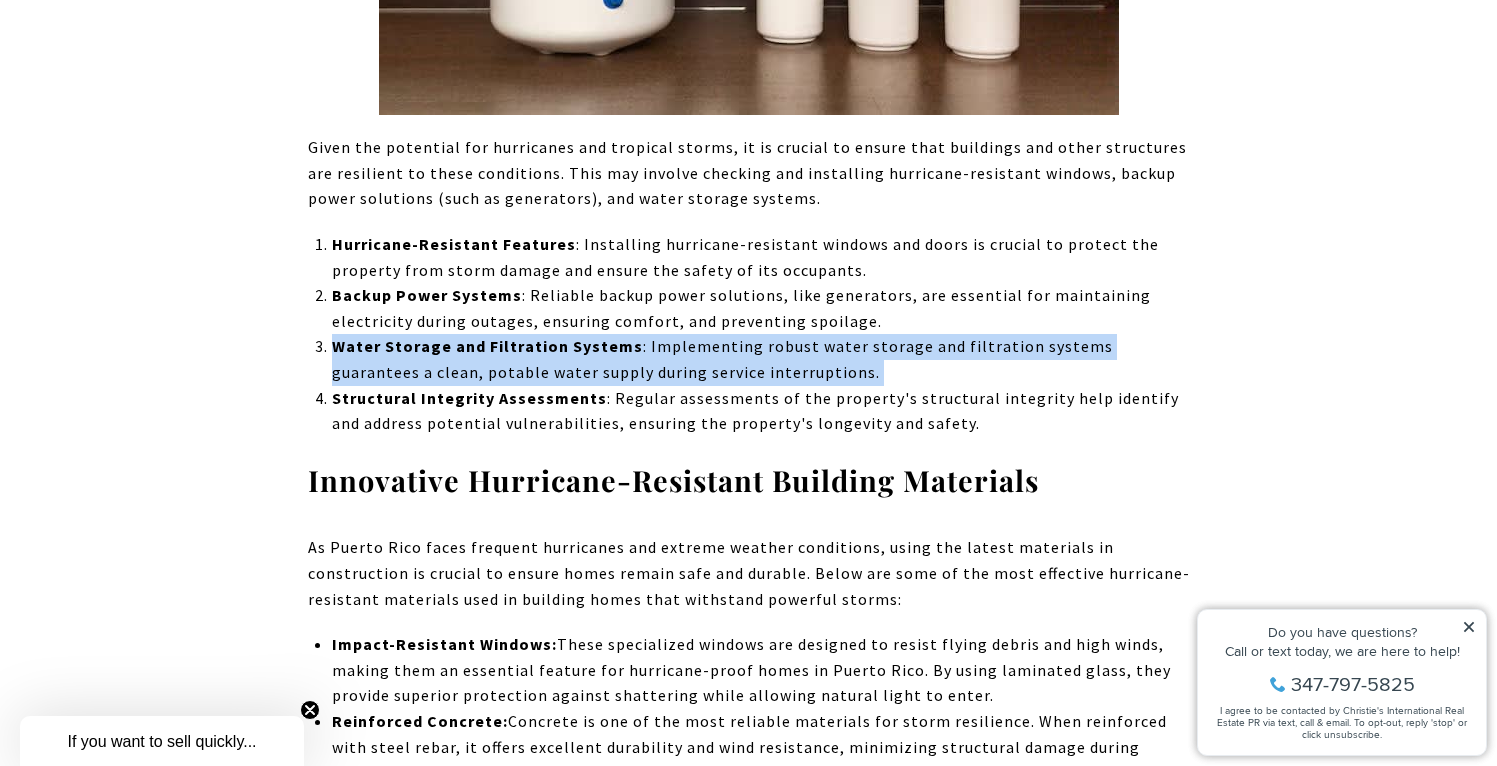 drag, startPoint x: 329, startPoint y: 361, endPoint x: 333, endPoint y: 396, distance: 35.22783 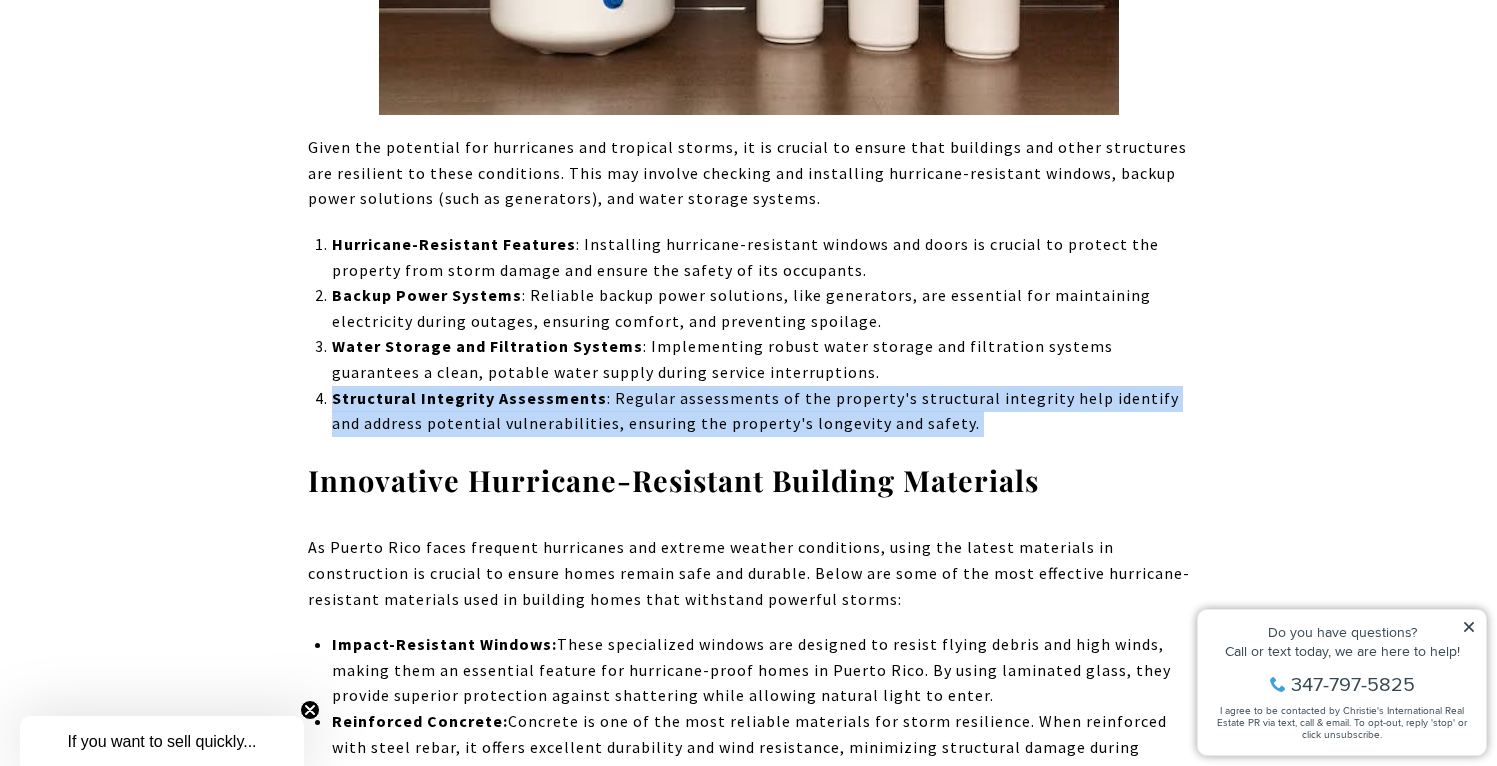 drag, startPoint x: 333, startPoint y: 408, endPoint x: 333, endPoint y: 450, distance: 42 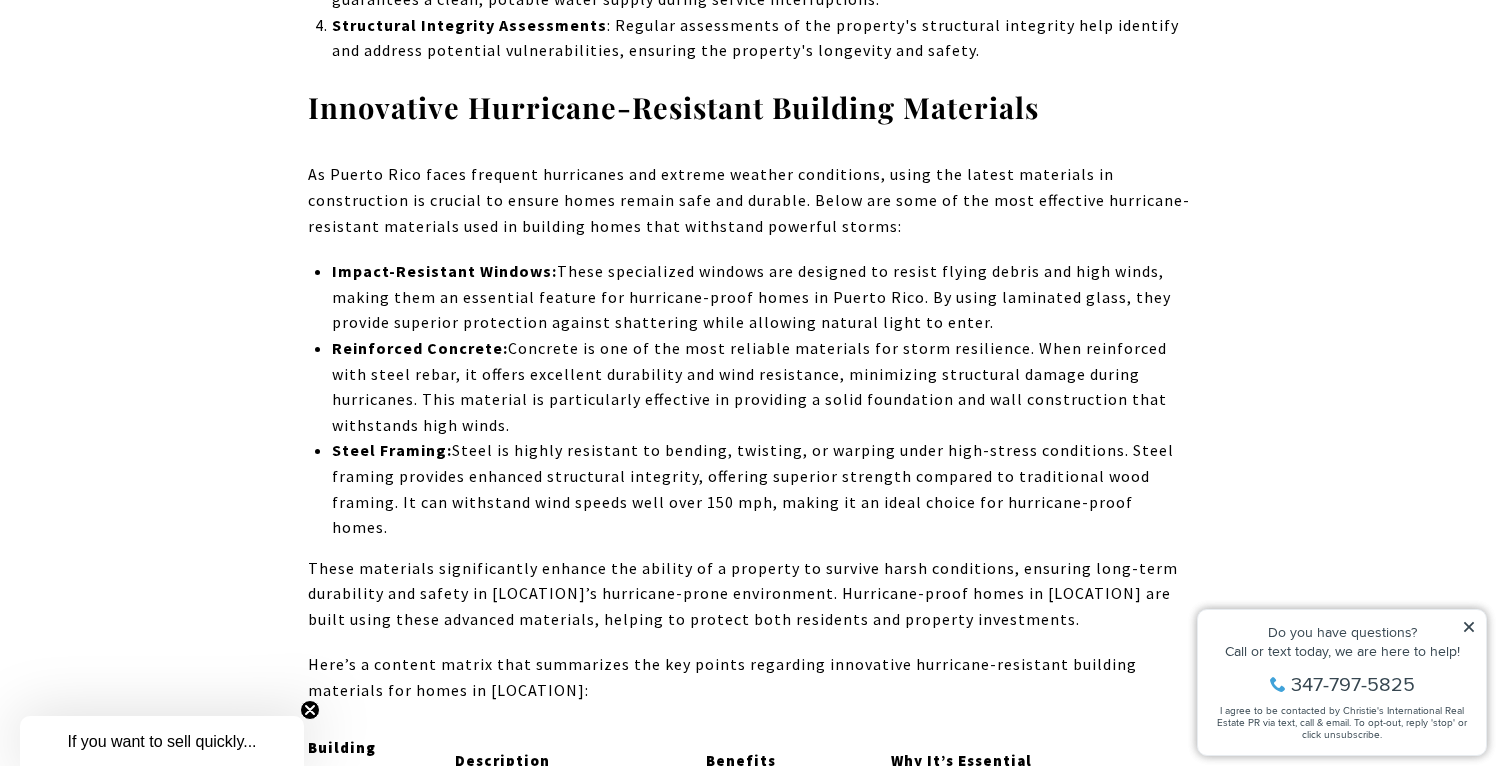 scroll, scrollTop: 3779, scrollLeft: 0, axis: vertical 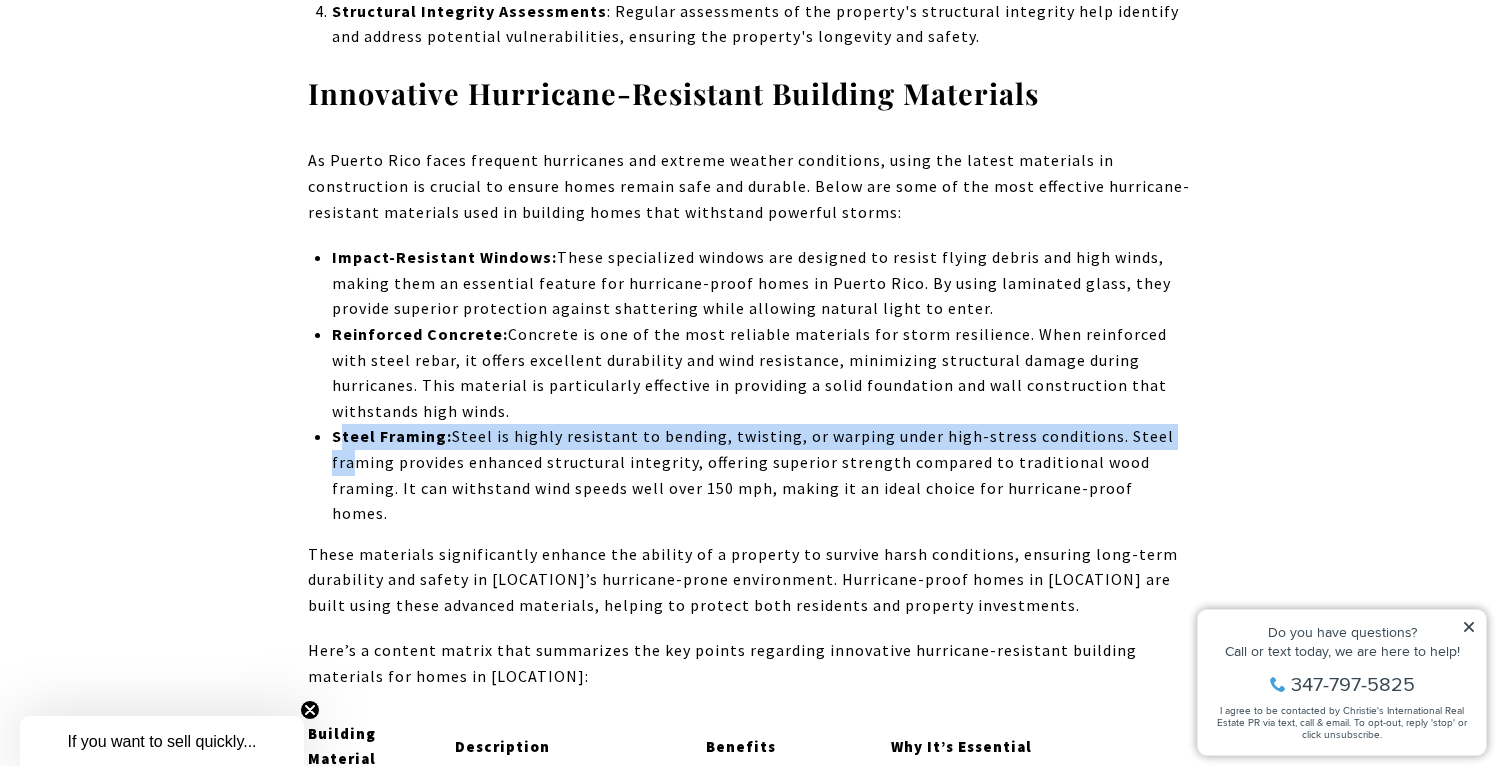 drag, startPoint x: 341, startPoint y: 441, endPoint x: 345, endPoint y: 472, distance: 31.257 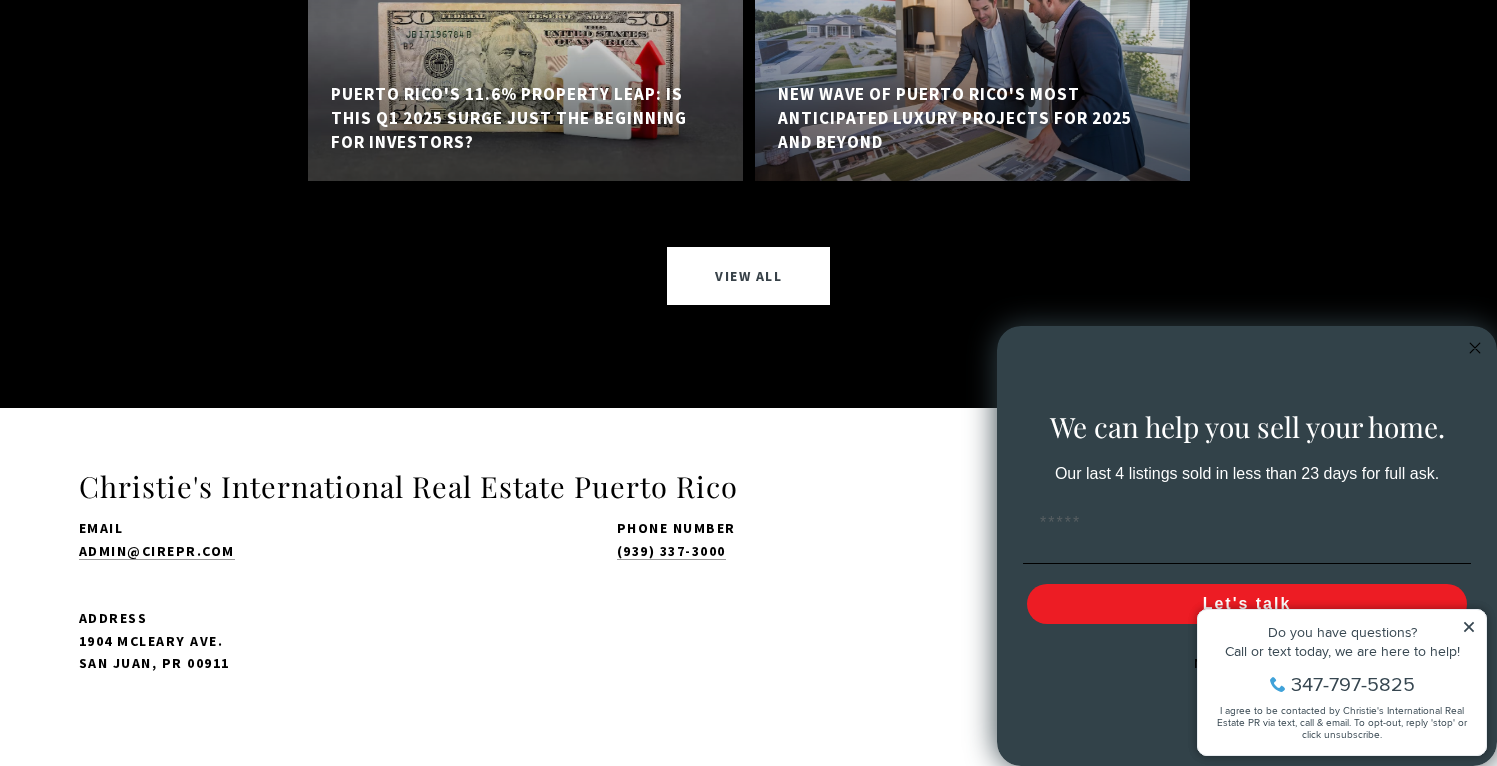 scroll, scrollTop: 14306, scrollLeft: 0, axis: vertical 